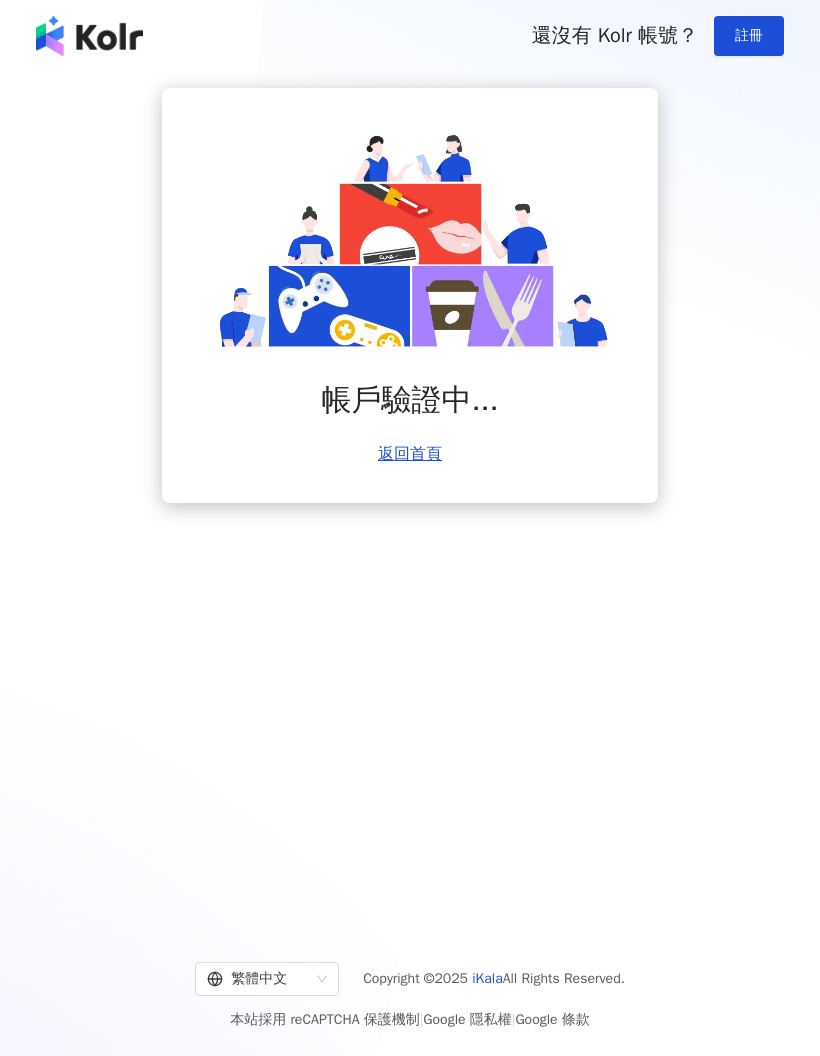 scroll, scrollTop: 0, scrollLeft: 0, axis: both 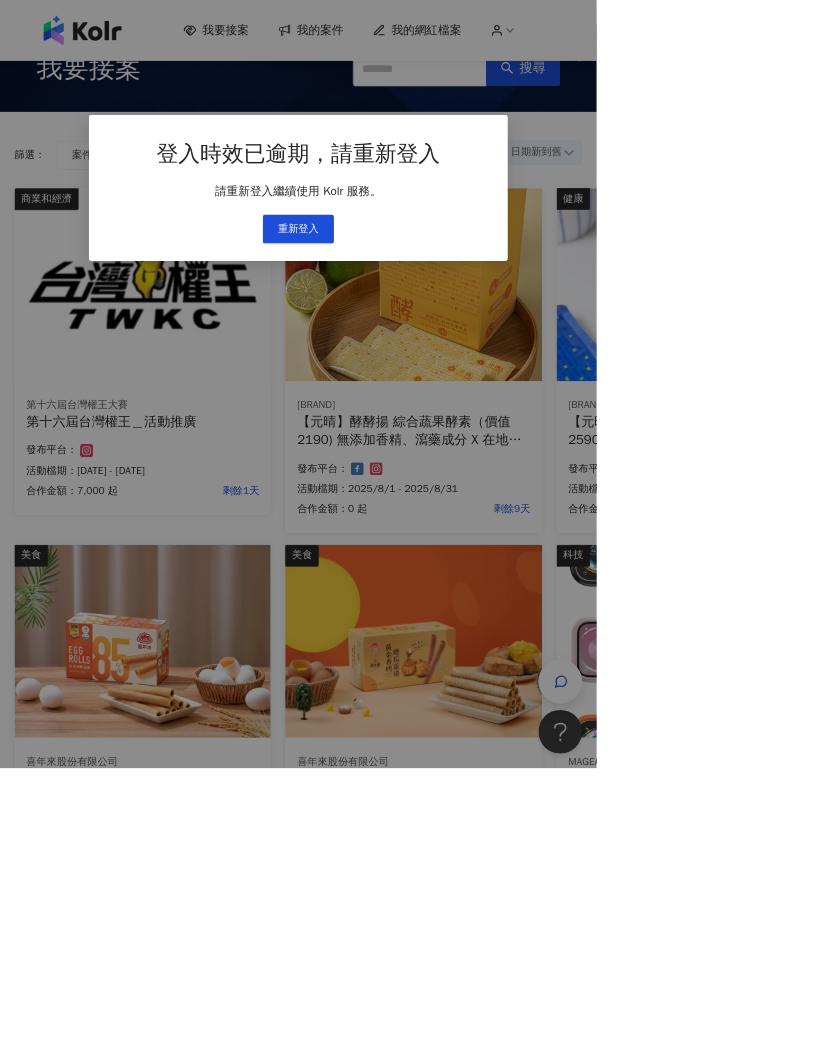 click on "登入時效已逾期，請重新登入 請重新登入繼續使用 Kolr 服務。 重新登入" at bounding box center [410, 528] 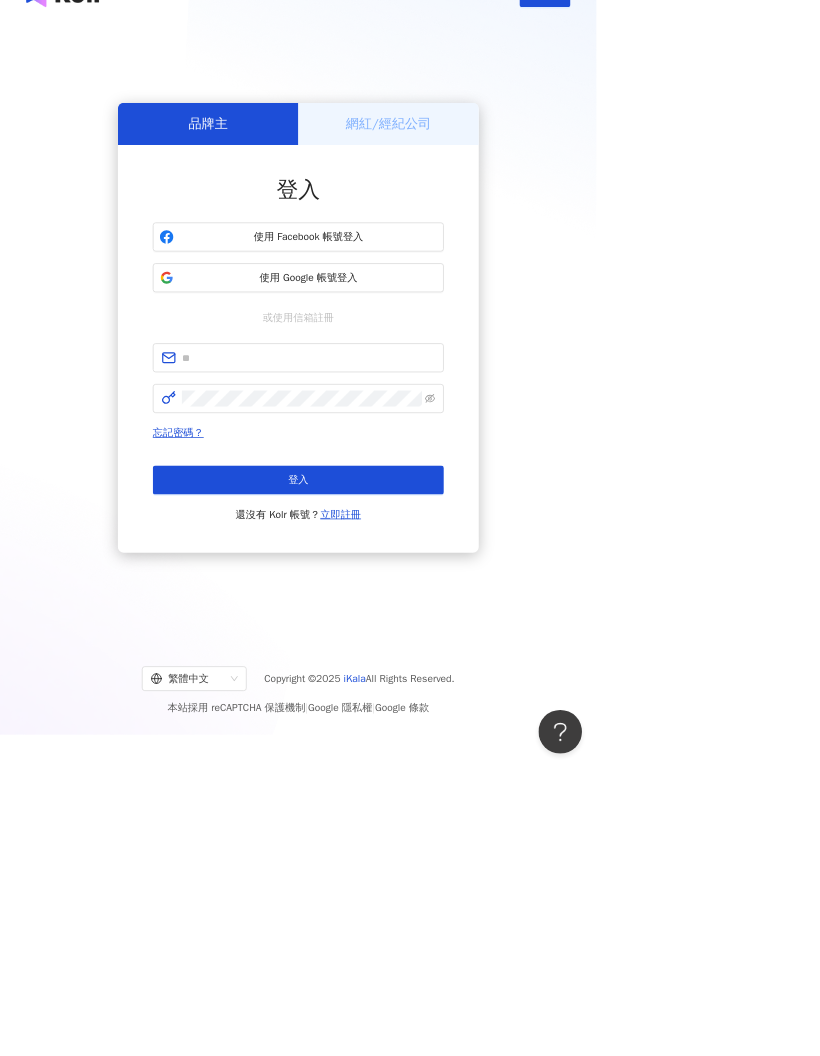scroll, scrollTop: 0, scrollLeft: 0, axis: both 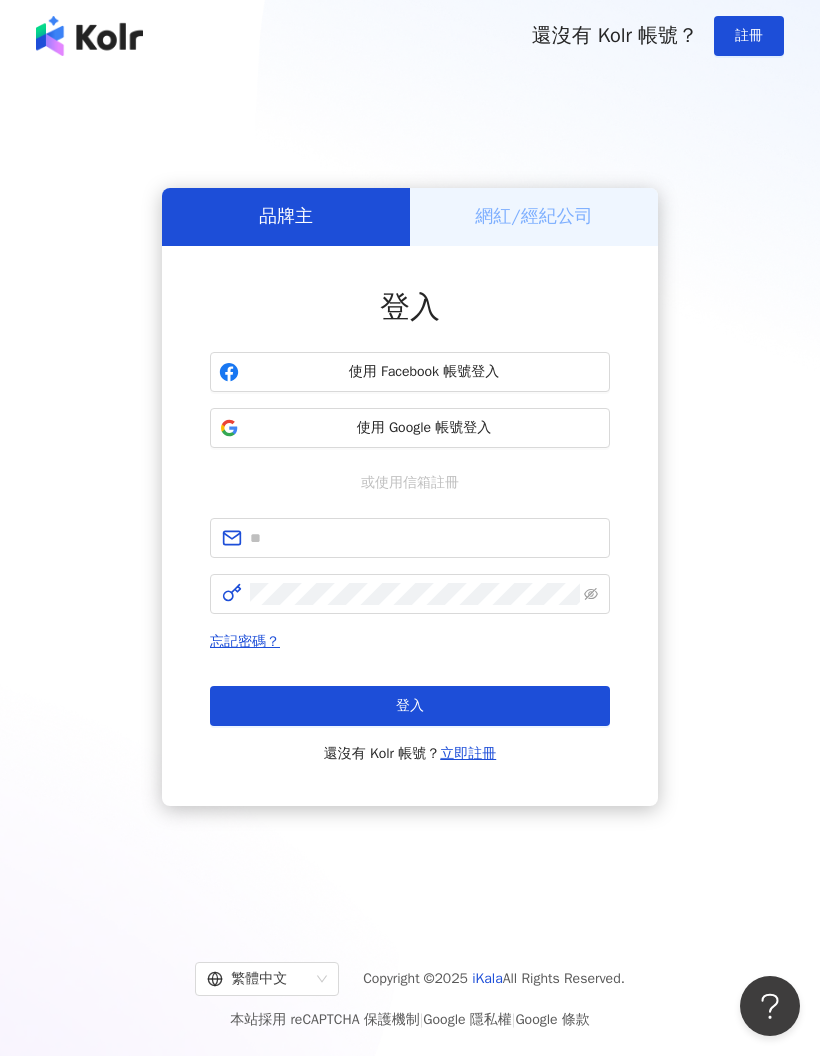 click on "登入時效已逾期，請重新登入 請重新登入繼續使用 Kolr 服務。 重新登入" at bounding box center (410, 528) 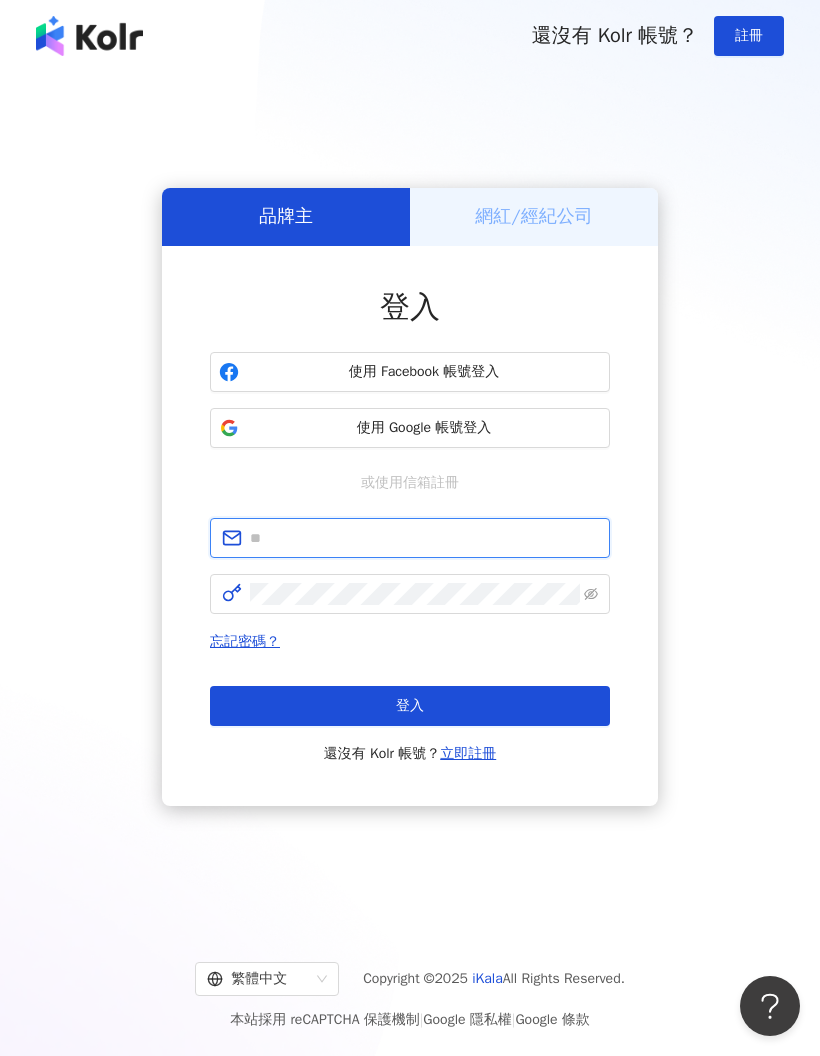 click at bounding box center [424, 538] 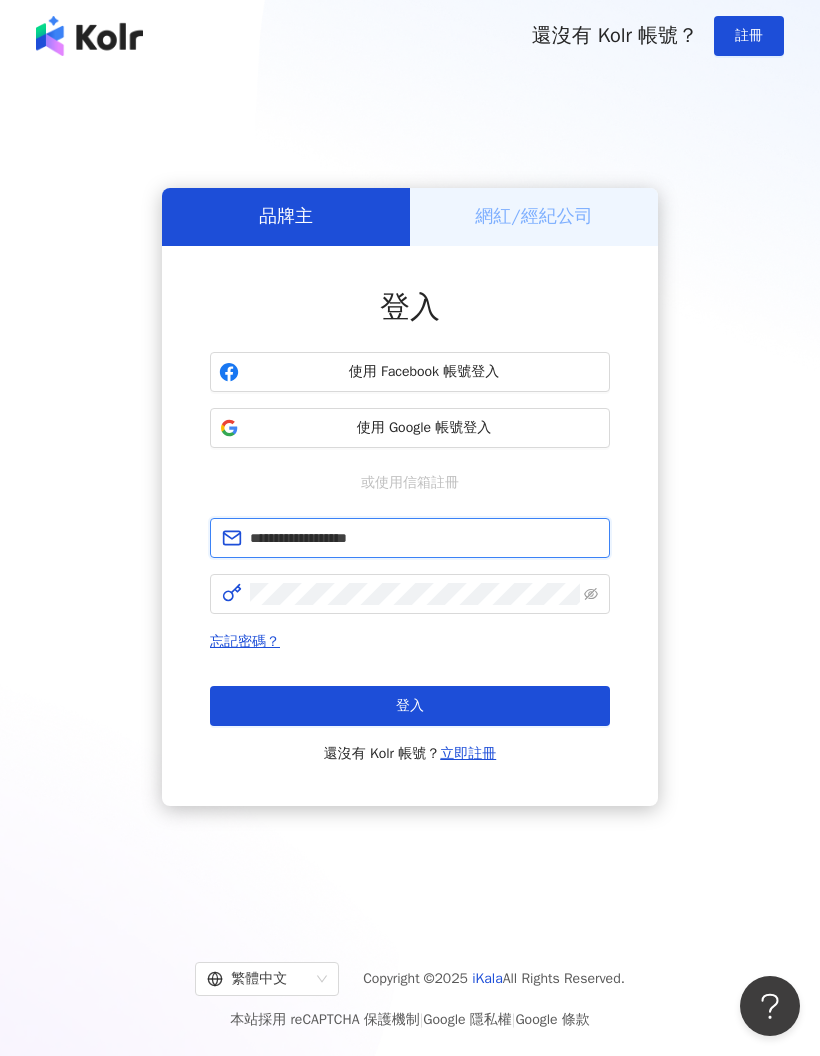 type on "**********" 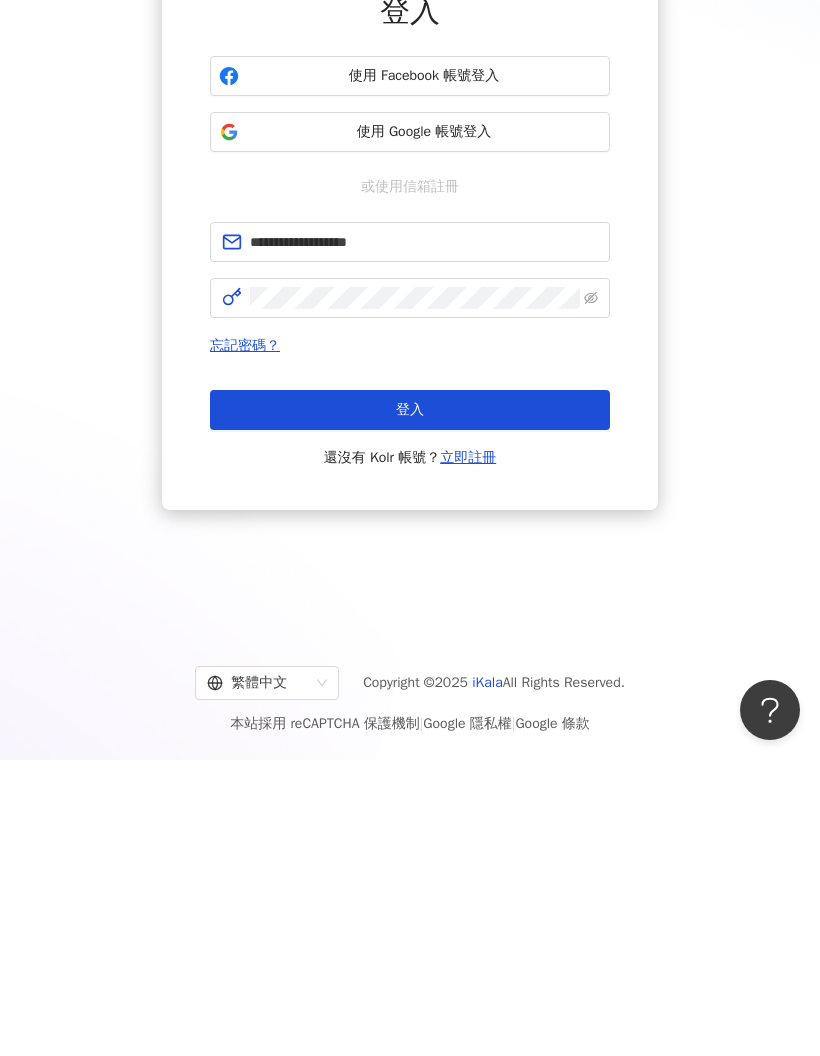 click on "登入" at bounding box center (410, 706) 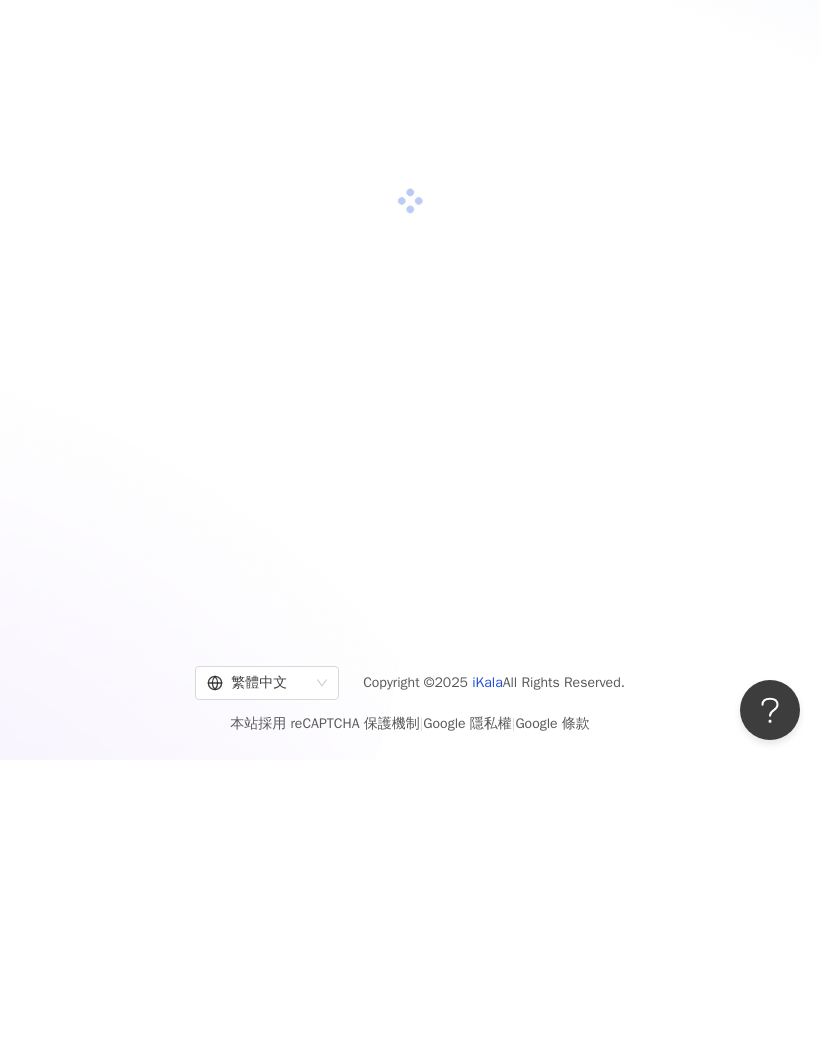 scroll, scrollTop: 90, scrollLeft: 0, axis: vertical 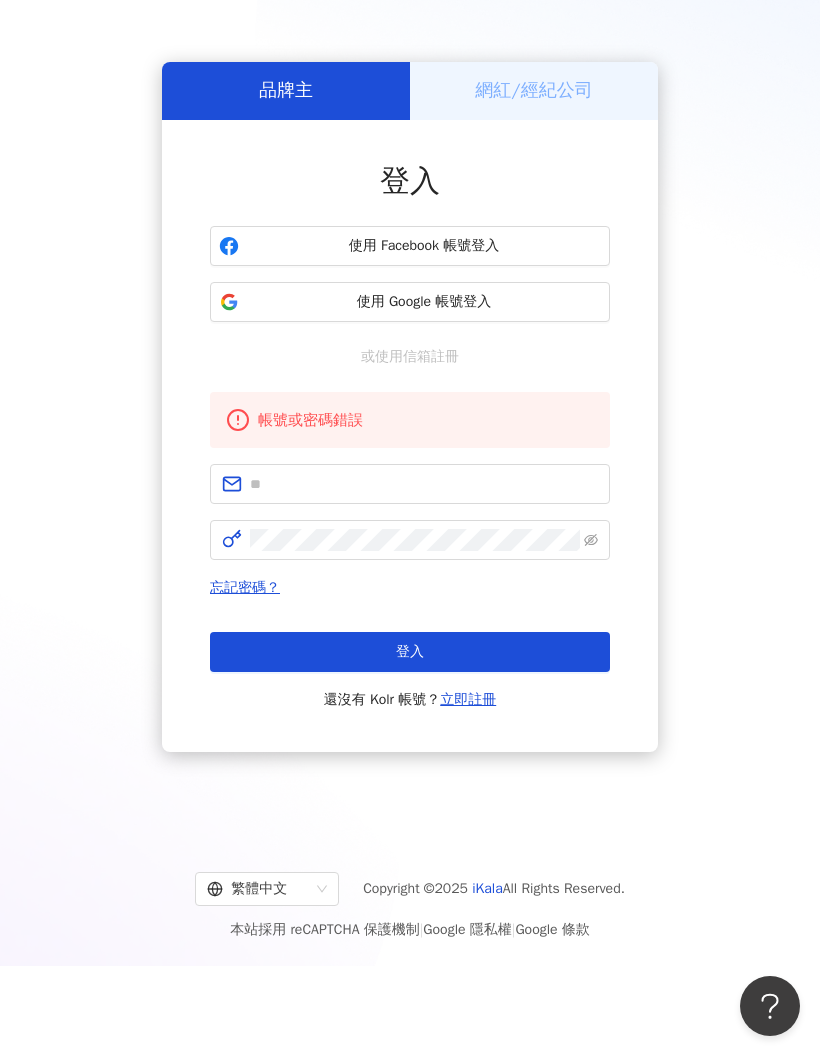 click on "網紅/經紀公司" at bounding box center (534, 90) 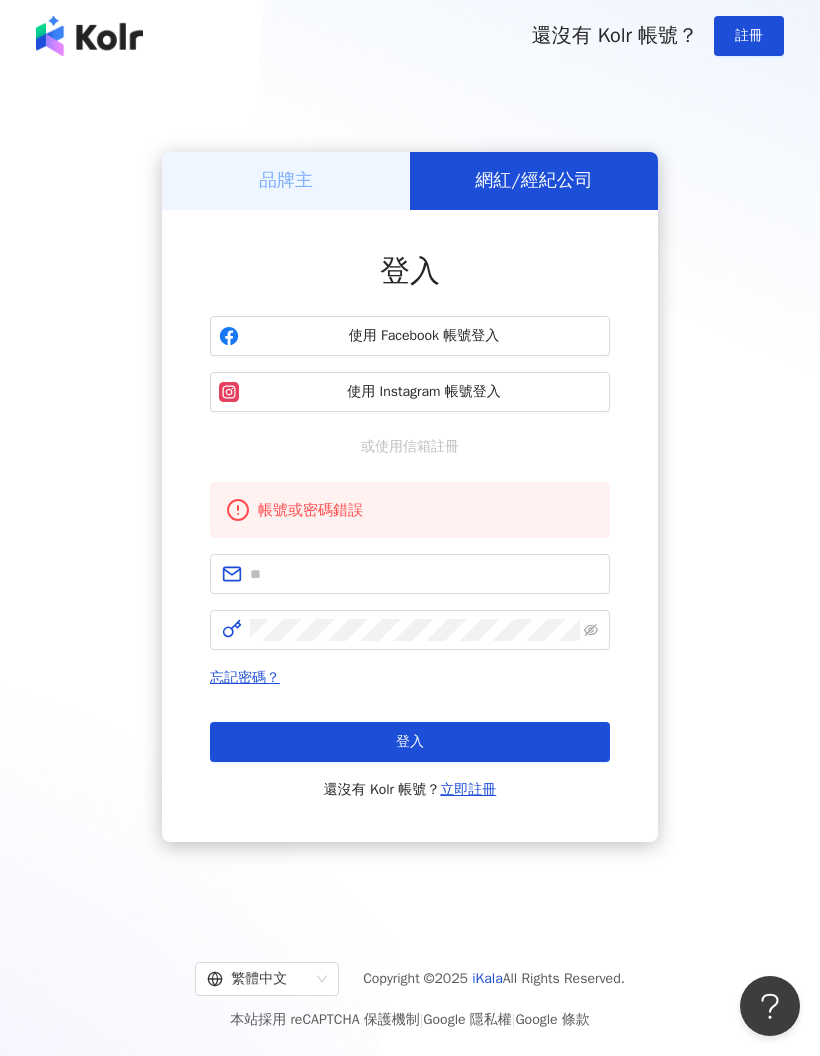 click on "網紅/經紀公司" at bounding box center [533, 180] 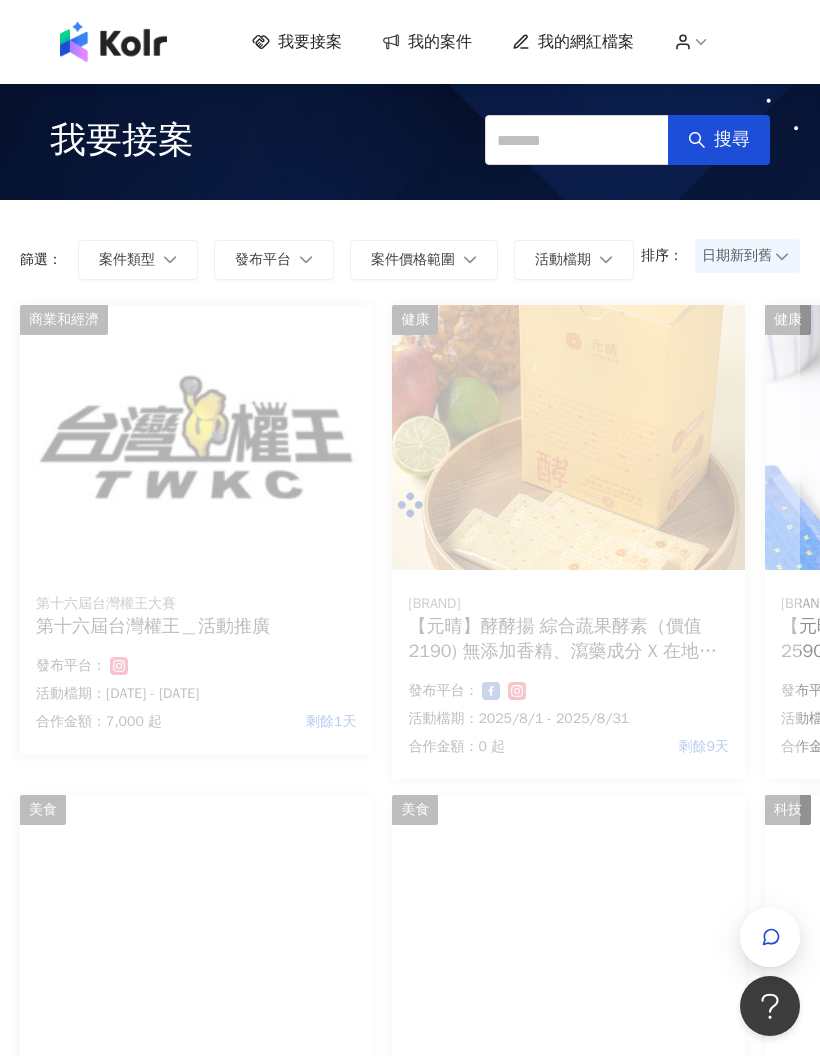 scroll, scrollTop: 136, scrollLeft: 0, axis: vertical 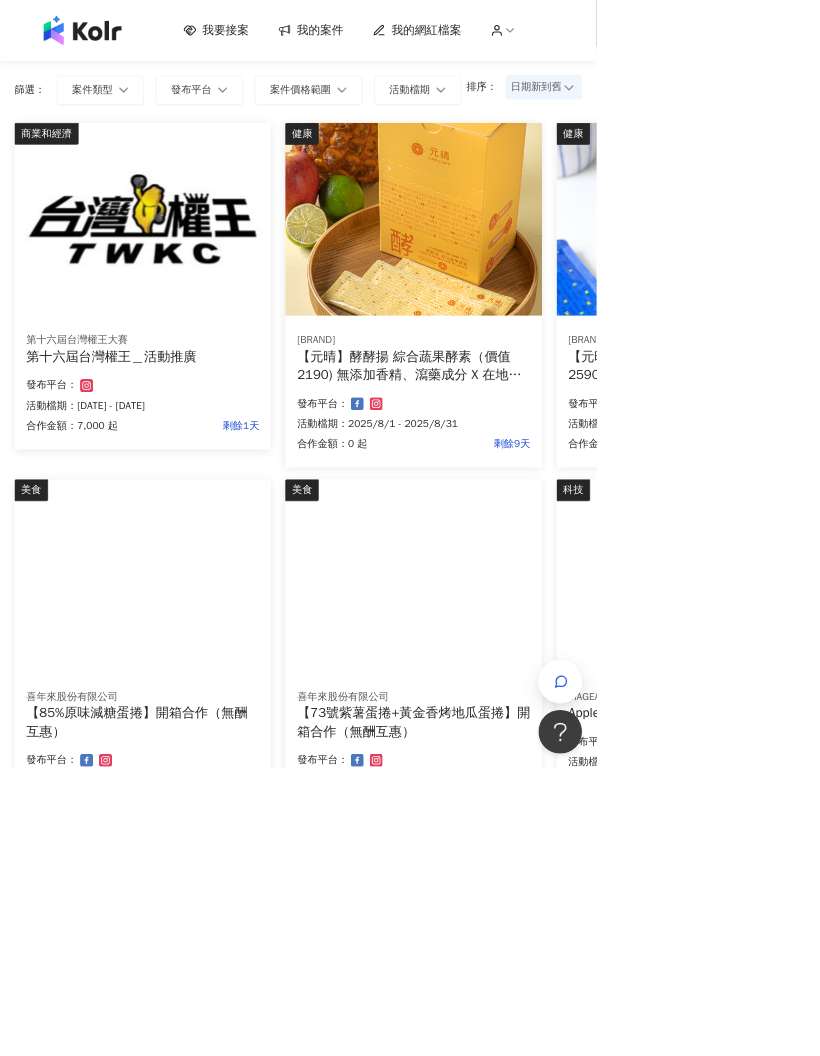 click on "我的網紅檔案" at bounding box center [586, 42] 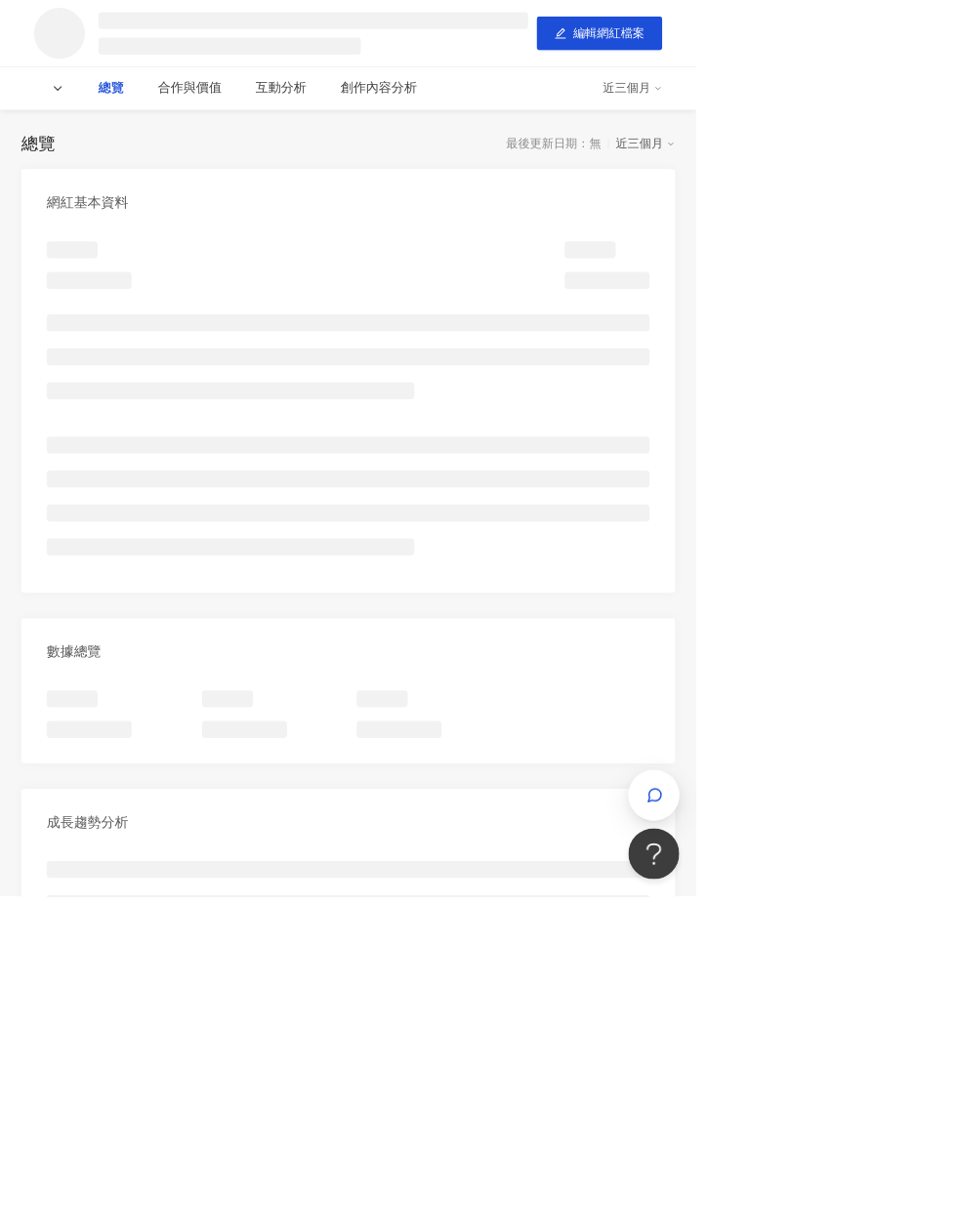 scroll, scrollTop: 0, scrollLeft: 0, axis: both 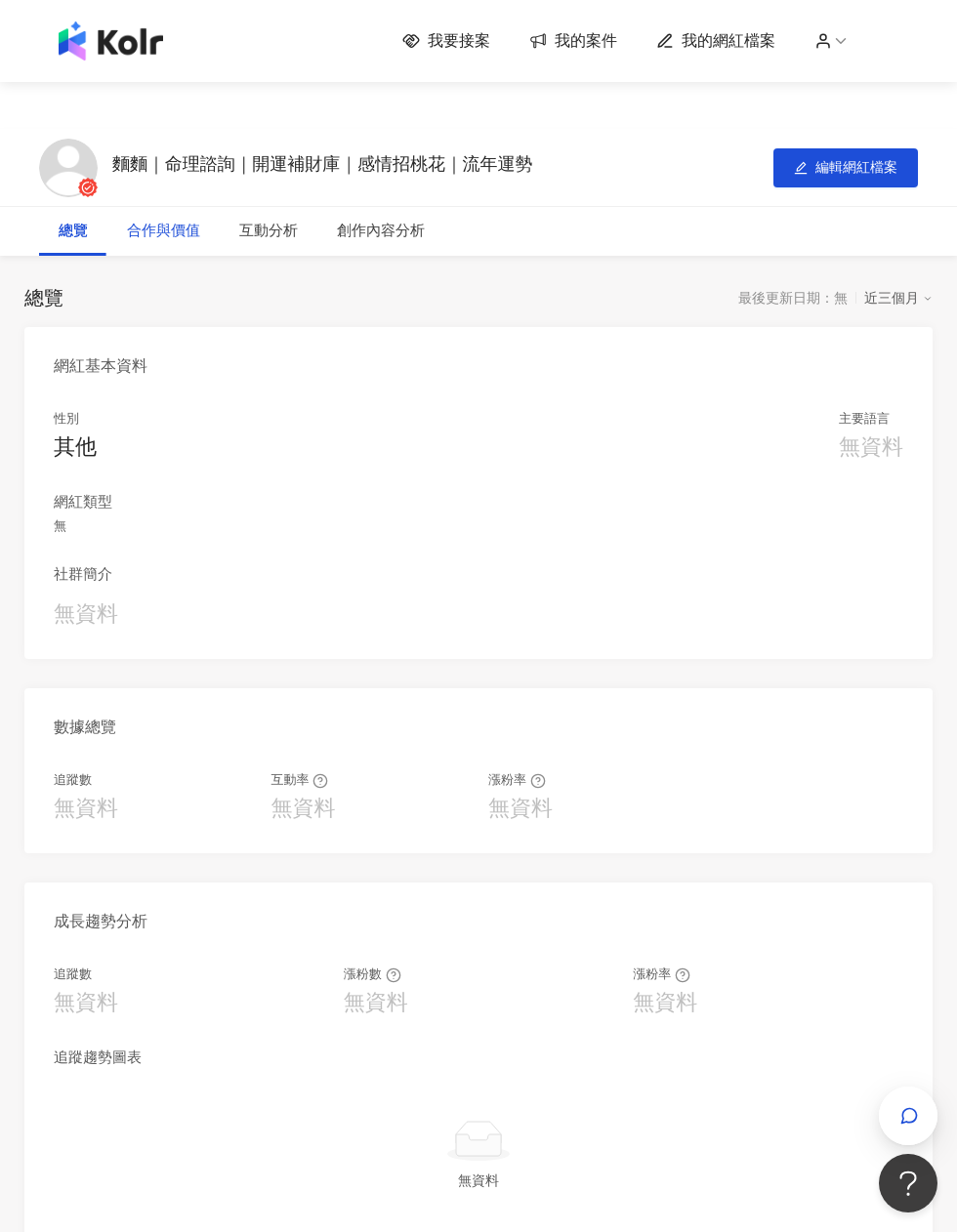 click on "合作與價值" at bounding box center [163, 231] 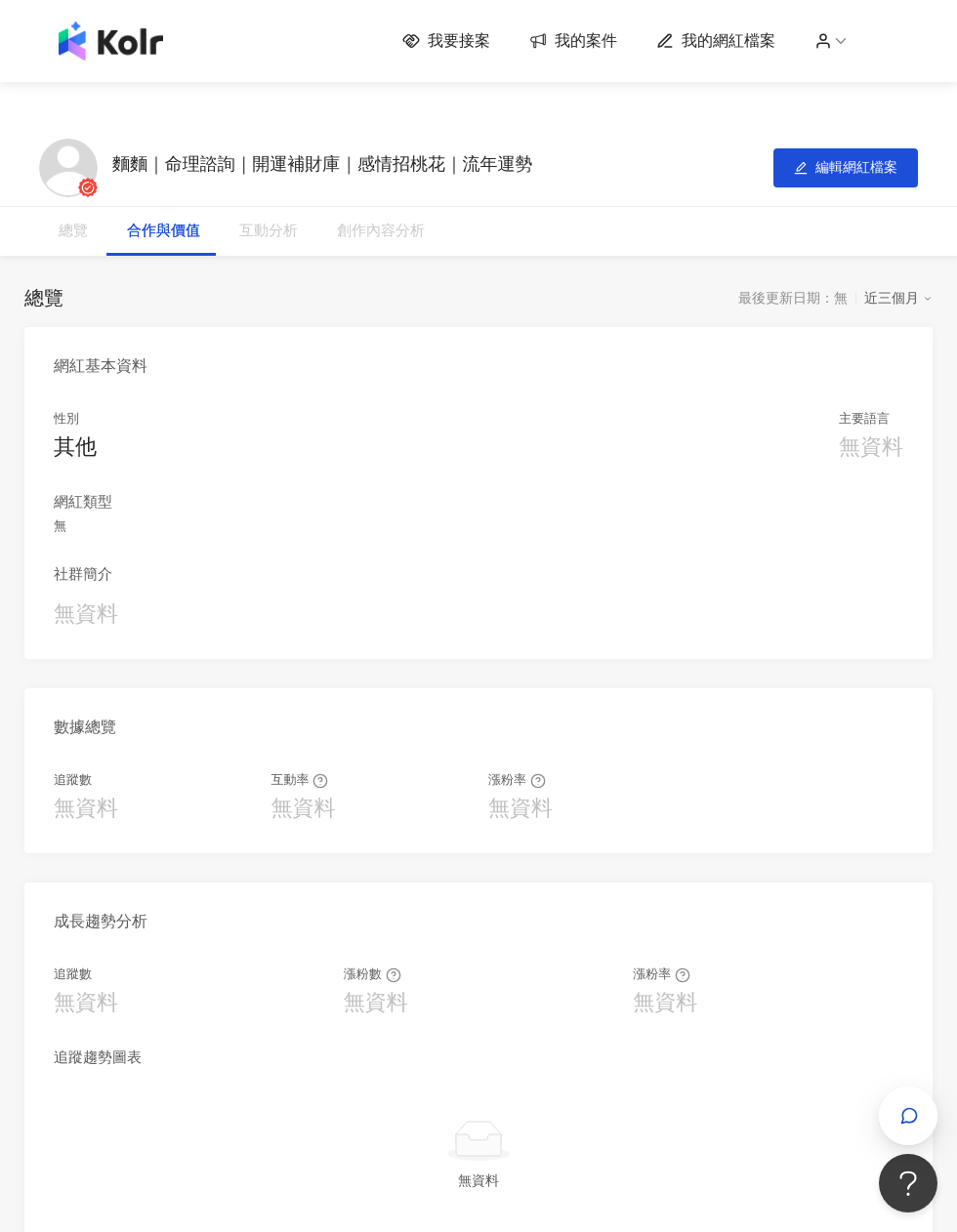 scroll, scrollTop: 1122, scrollLeft: 0, axis: vertical 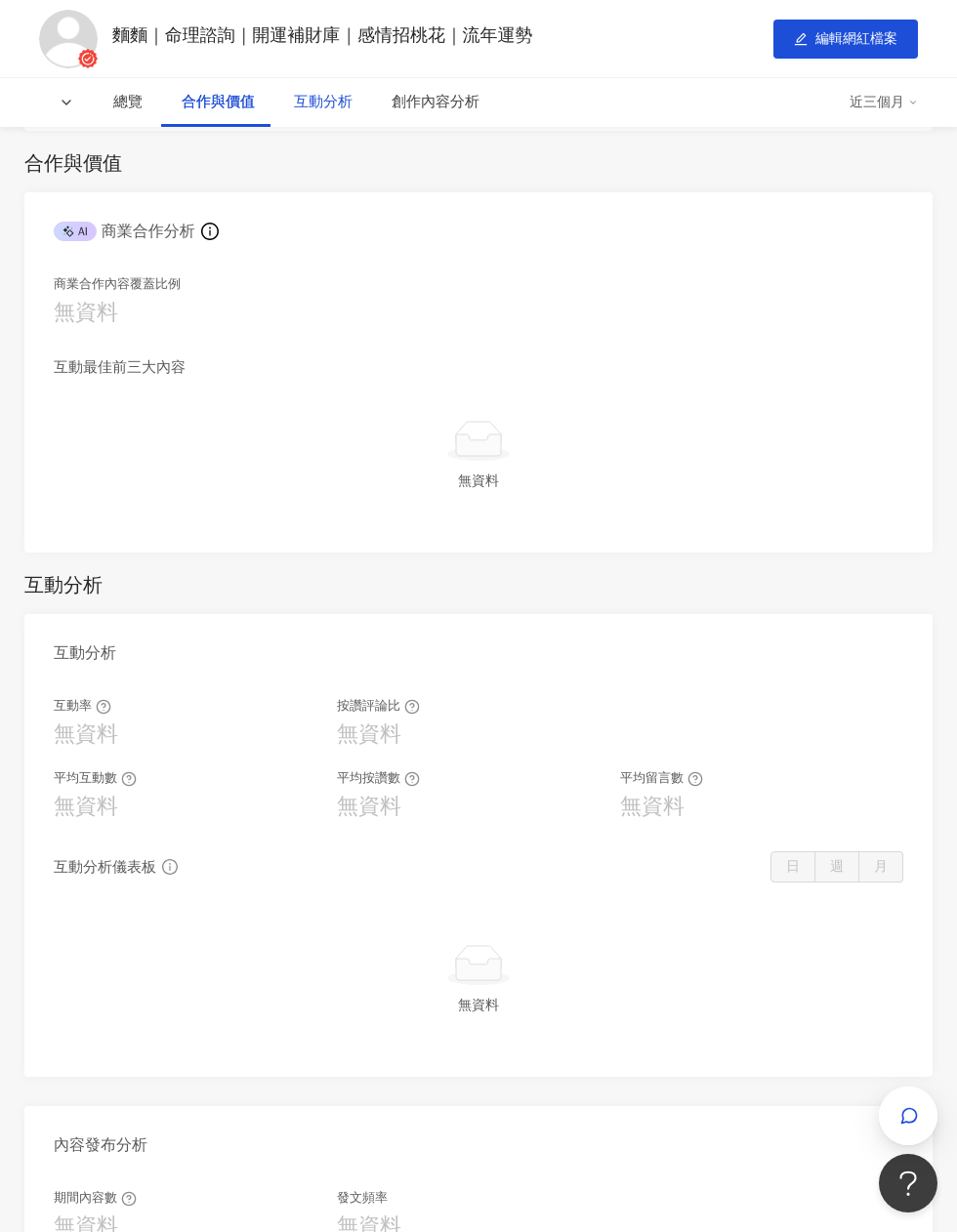 click on "互動分析" at bounding box center [323, 103] 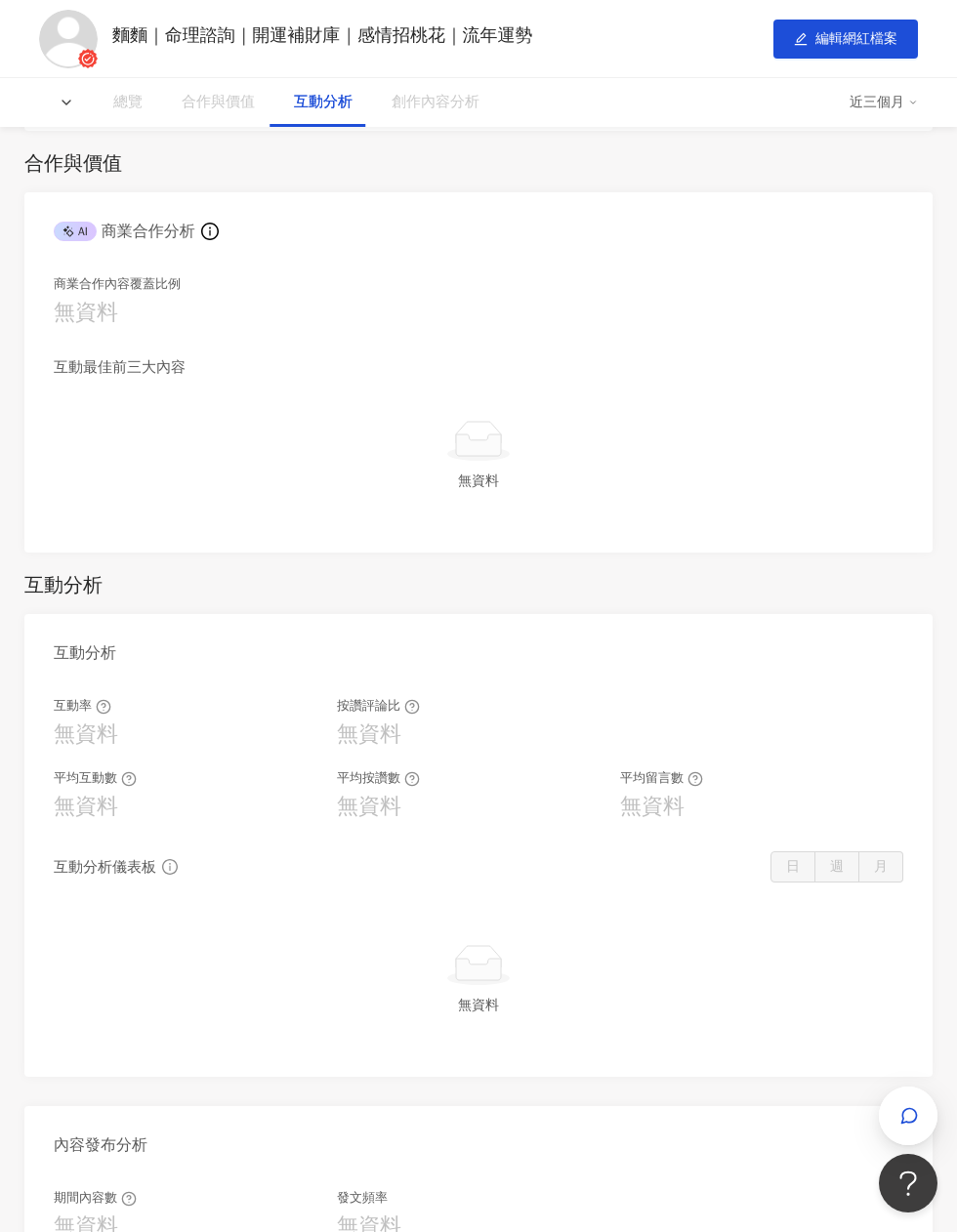 scroll, scrollTop: 1541, scrollLeft: 0, axis: vertical 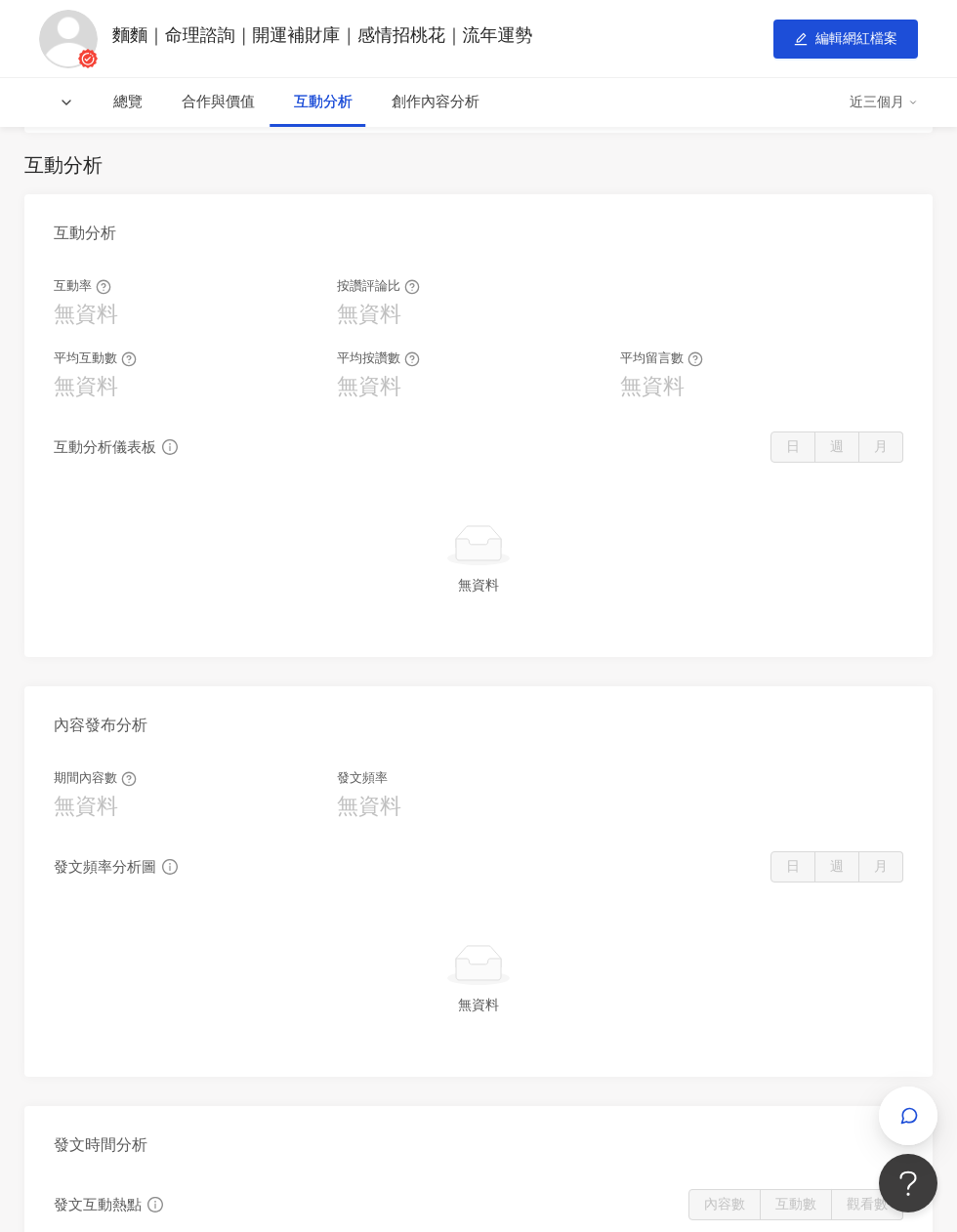 click on "總覽" at bounding box center (128, 103) 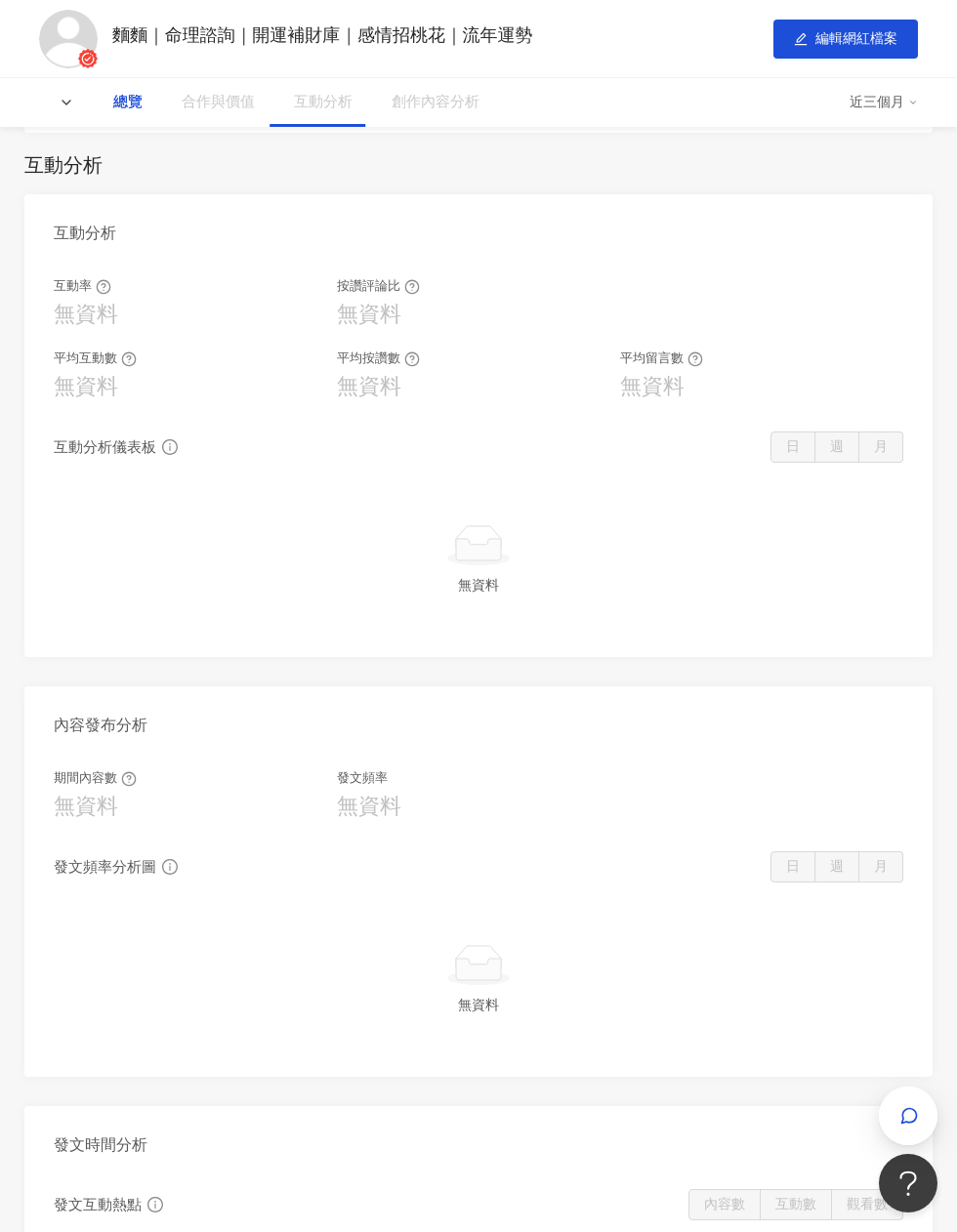 scroll, scrollTop: 139, scrollLeft: 0, axis: vertical 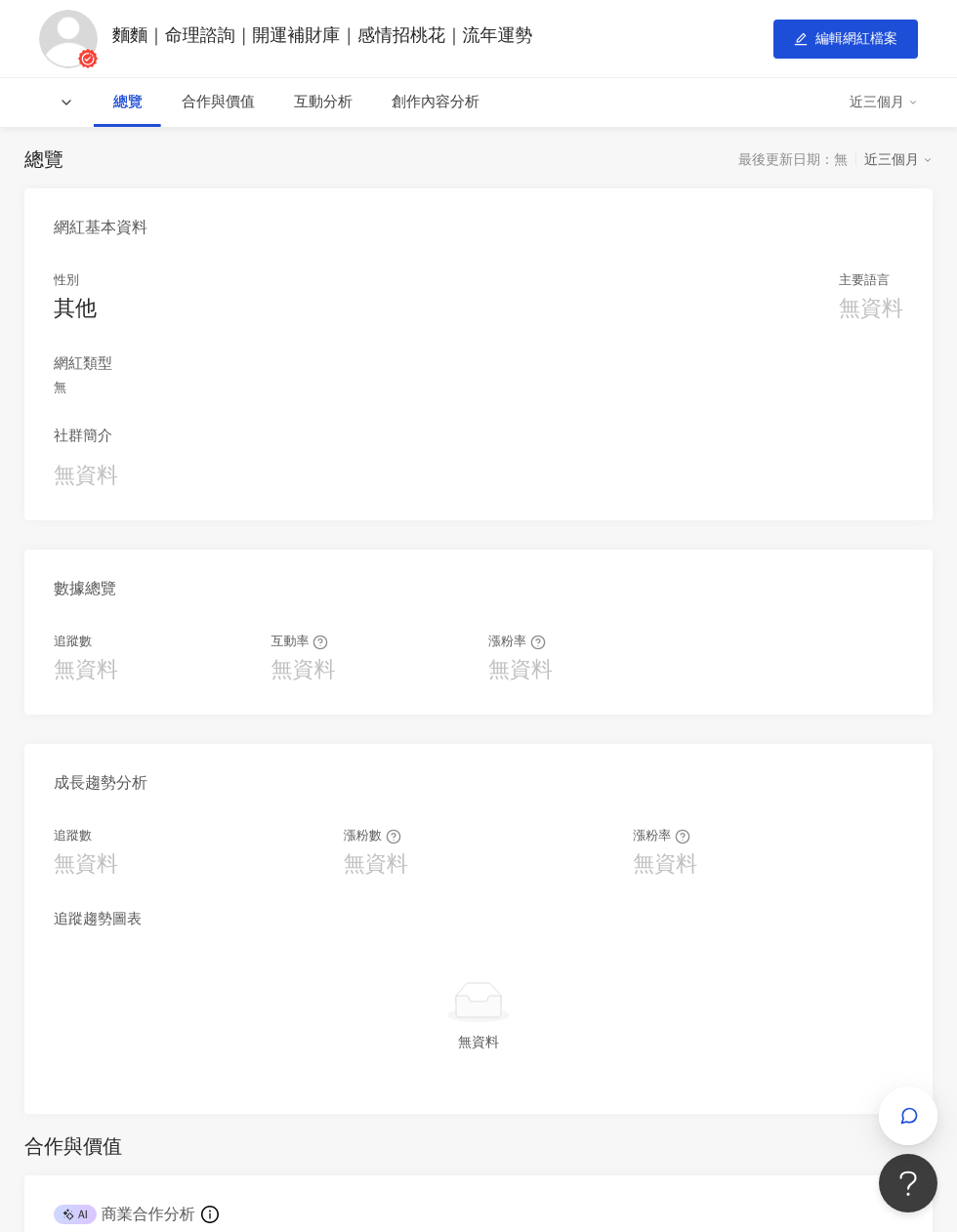 click on "近三個月" at bounding box center [884, 103] 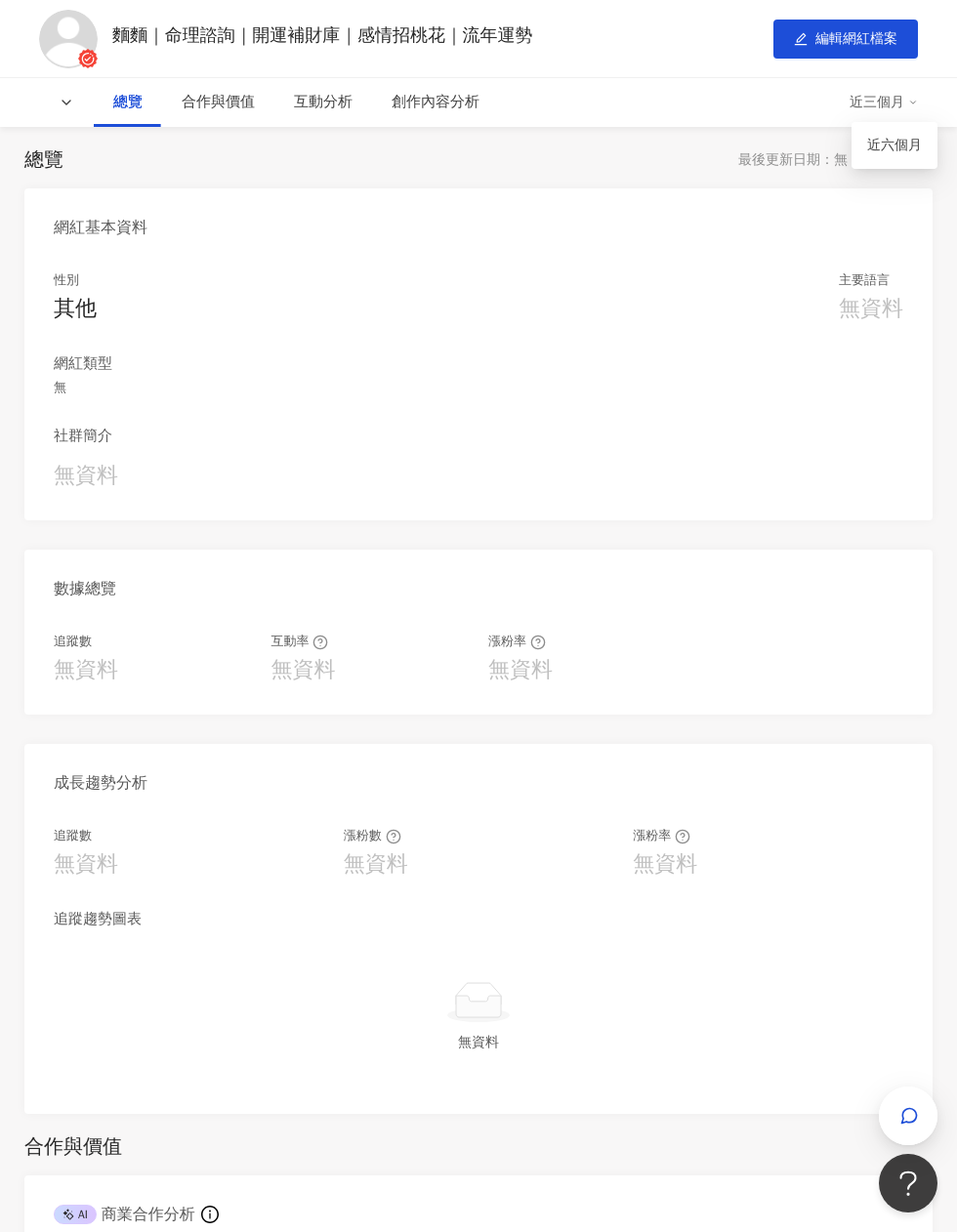 click on "近六個月" at bounding box center [895, 145] 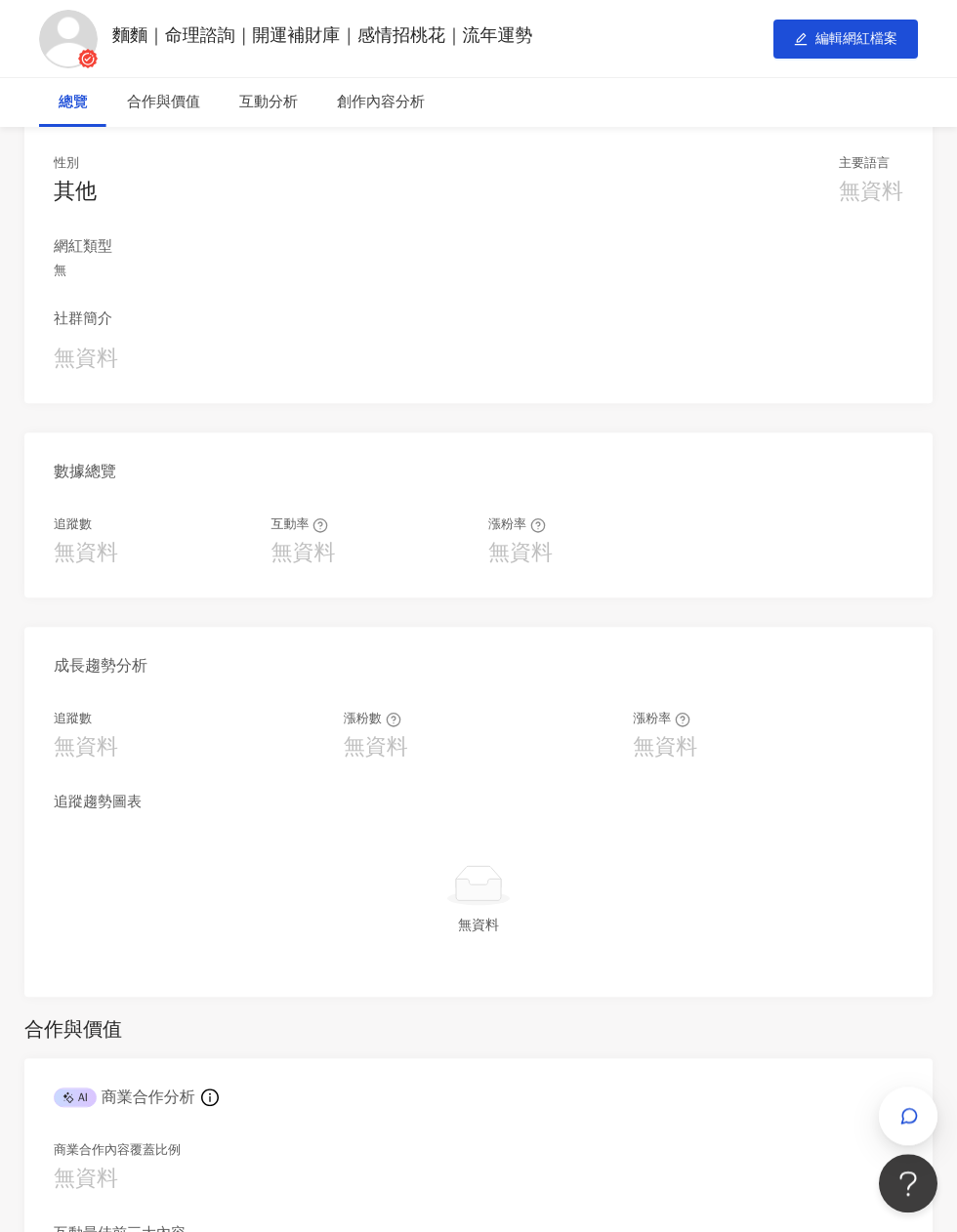 scroll, scrollTop: 0, scrollLeft: 0, axis: both 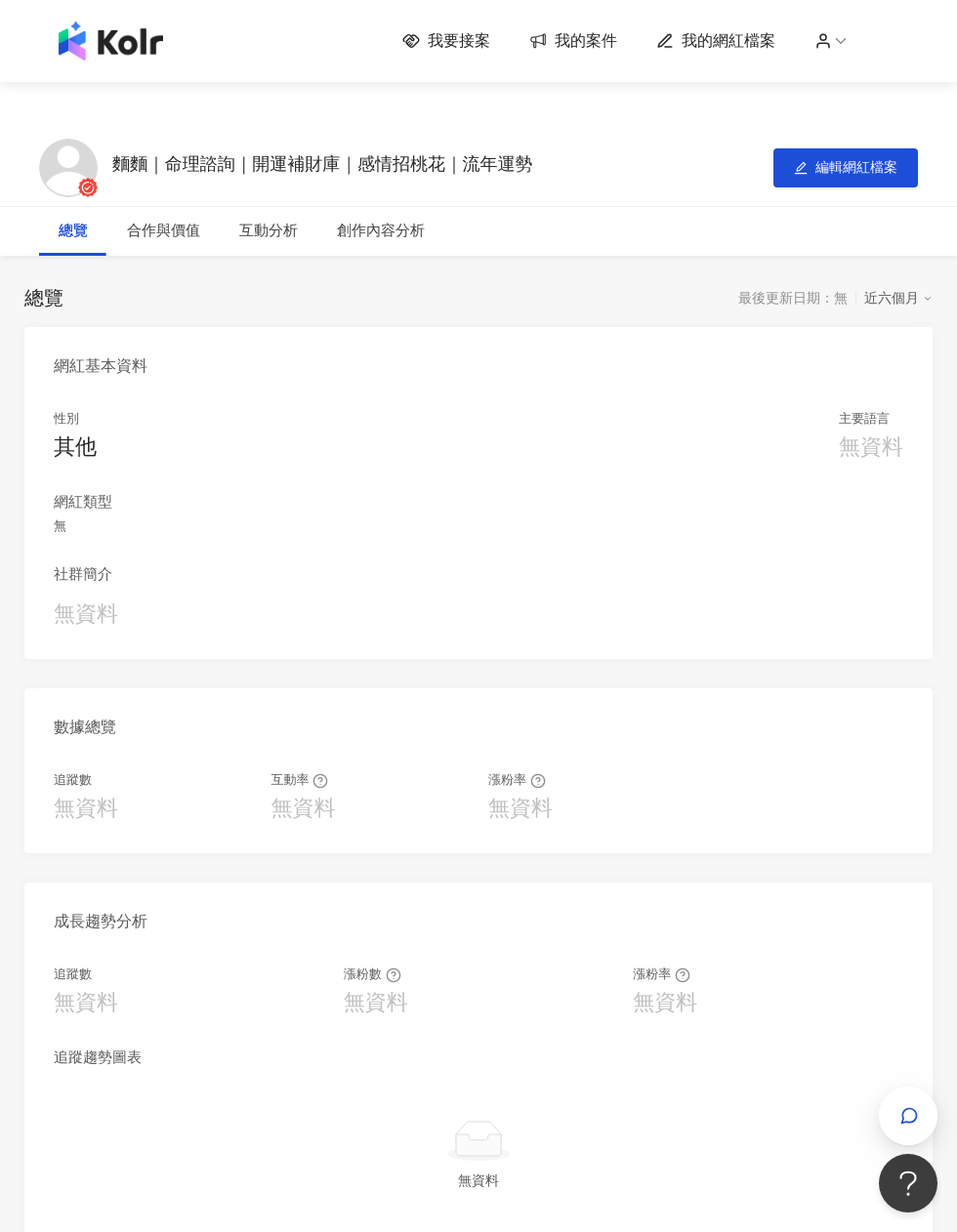 click 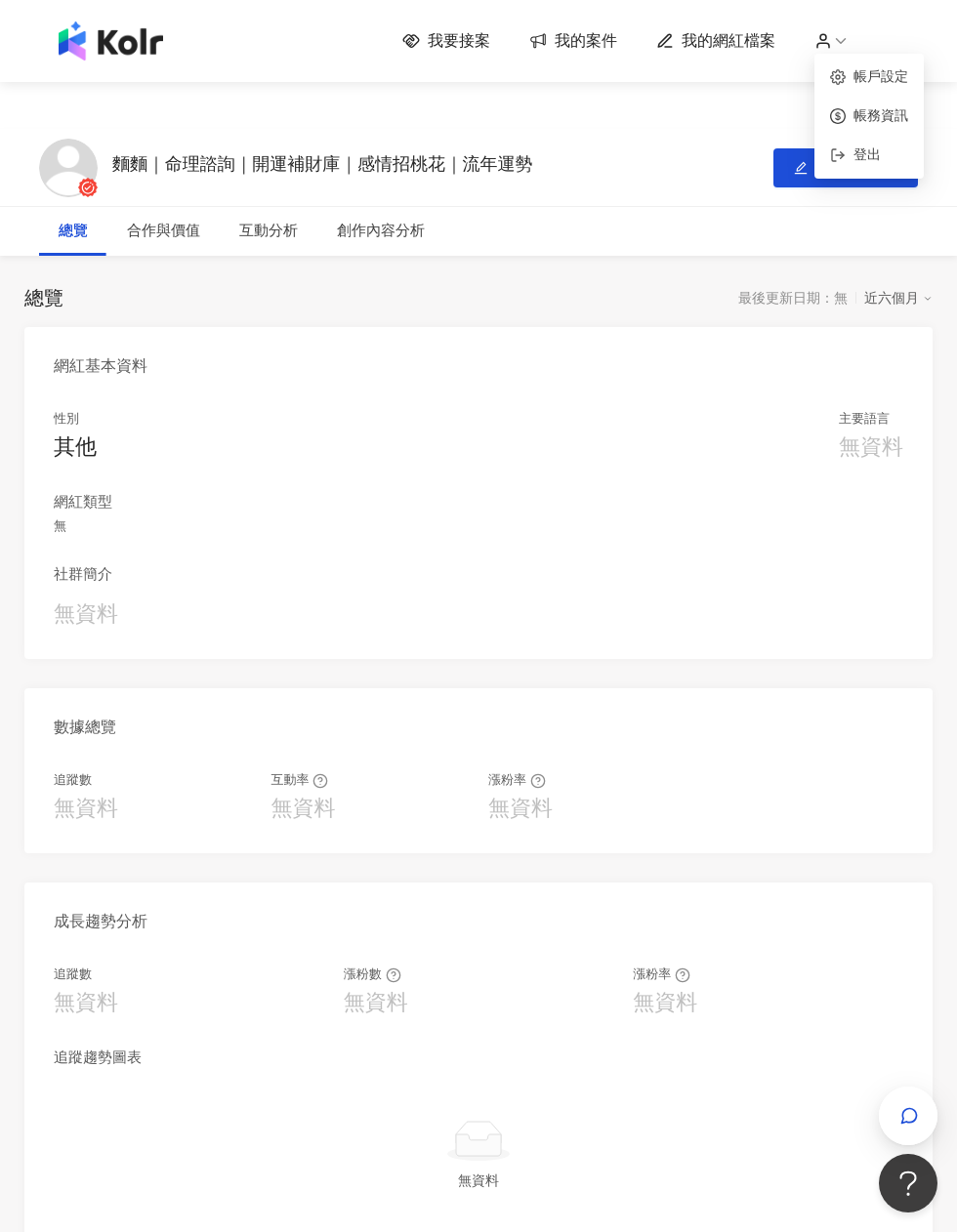 click 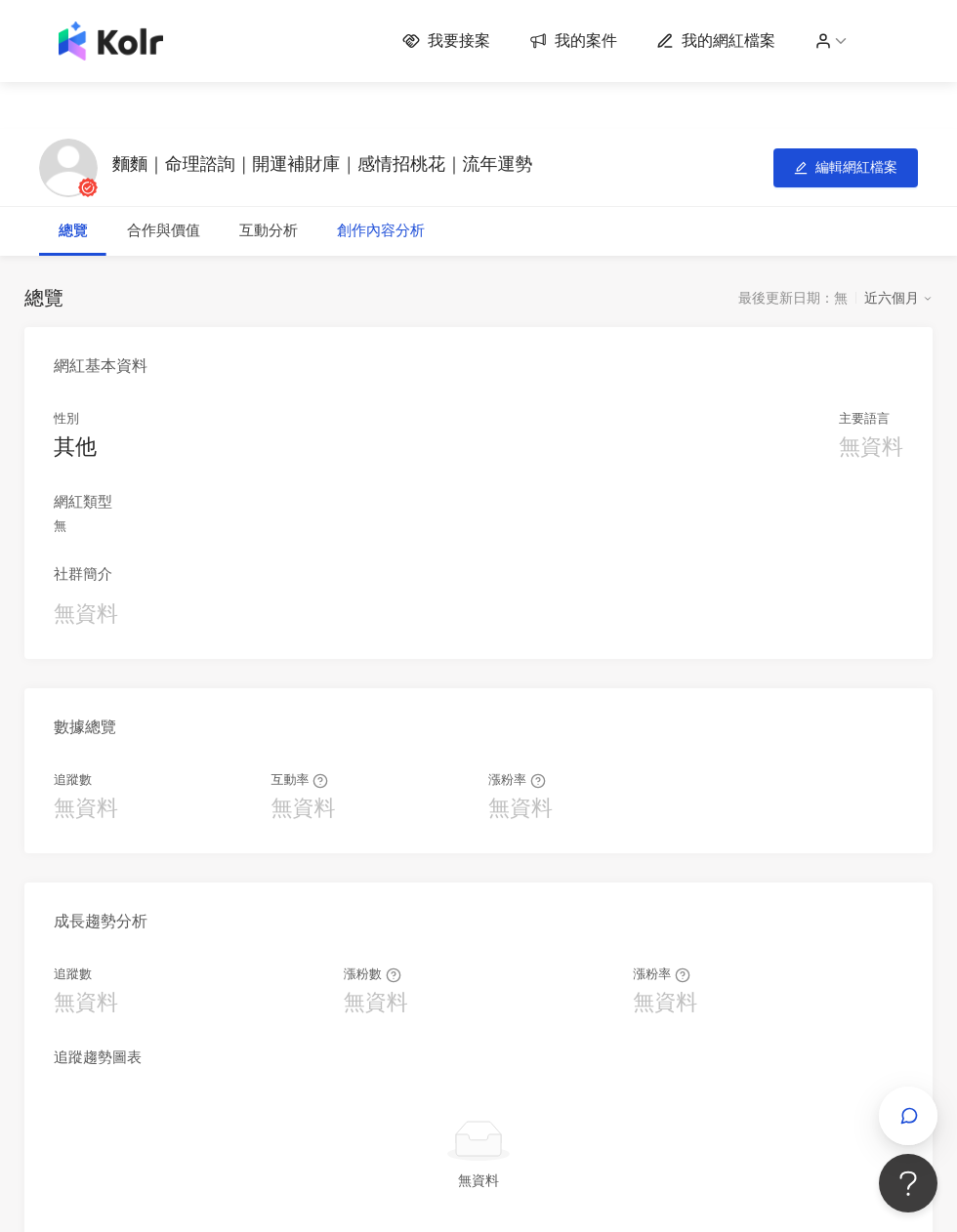 click on "創作內容分析" at bounding box center [381, 231] 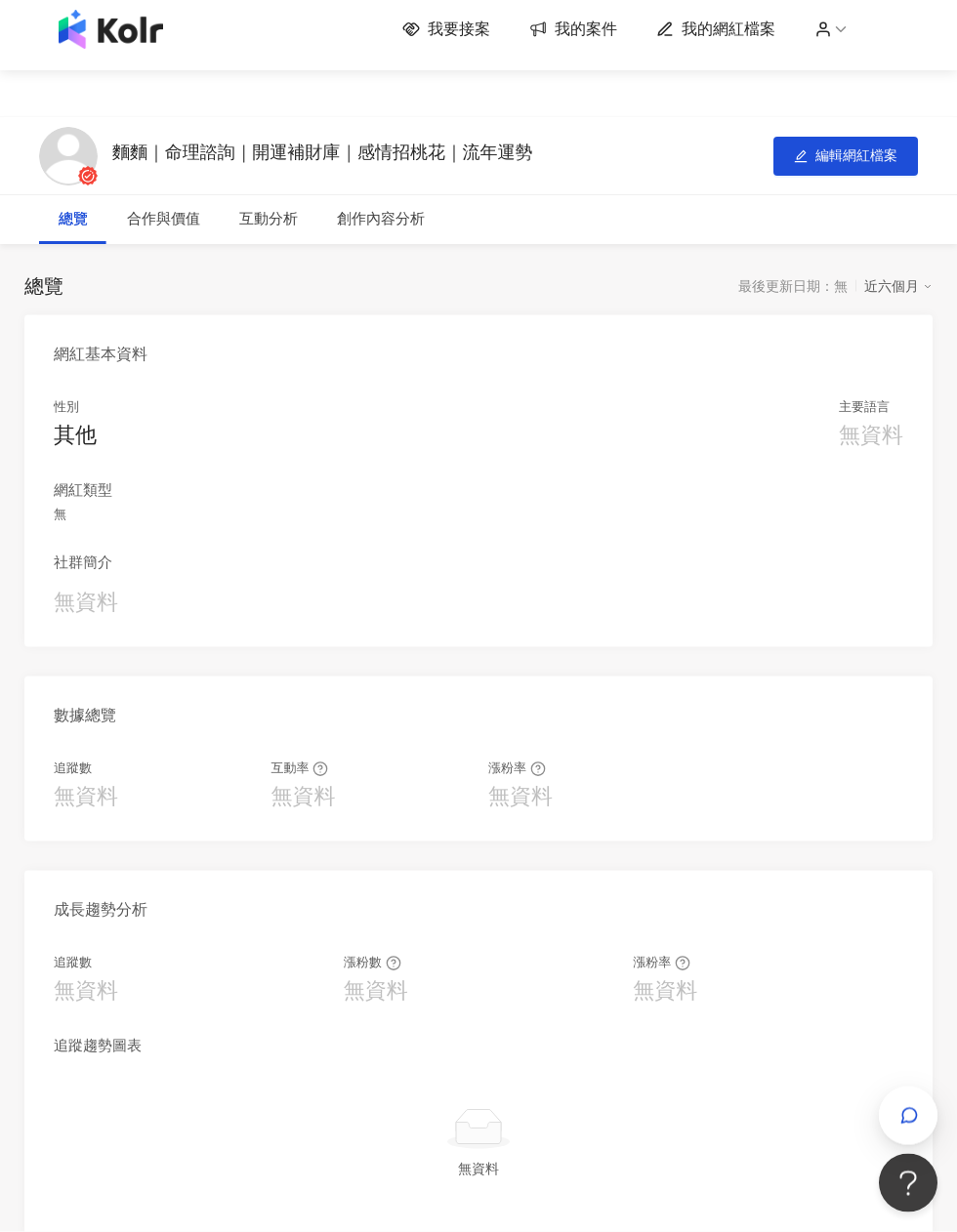 scroll, scrollTop: 0, scrollLeft: 0, axis: both 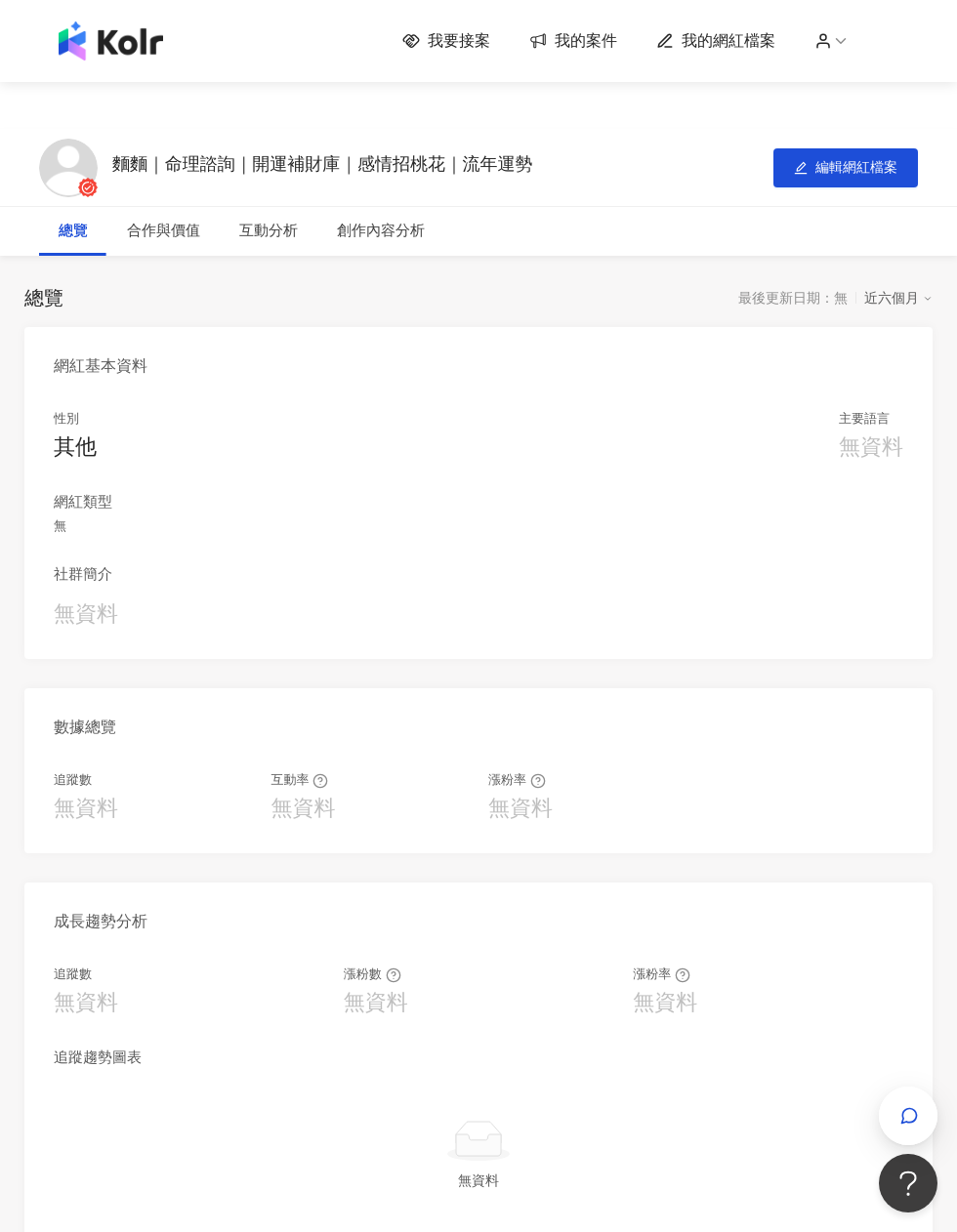 click at bounding box center [68, 168] 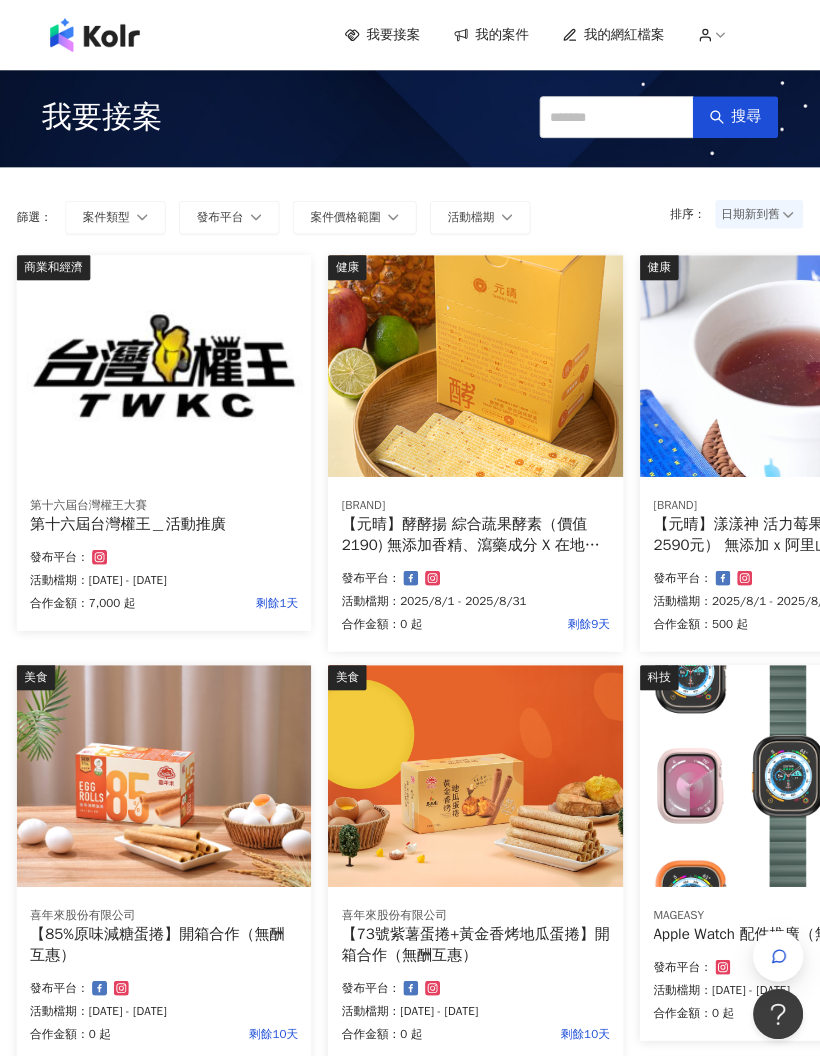 scroll, scrollTop: 21, scrollLeft: 0, axis: vertical 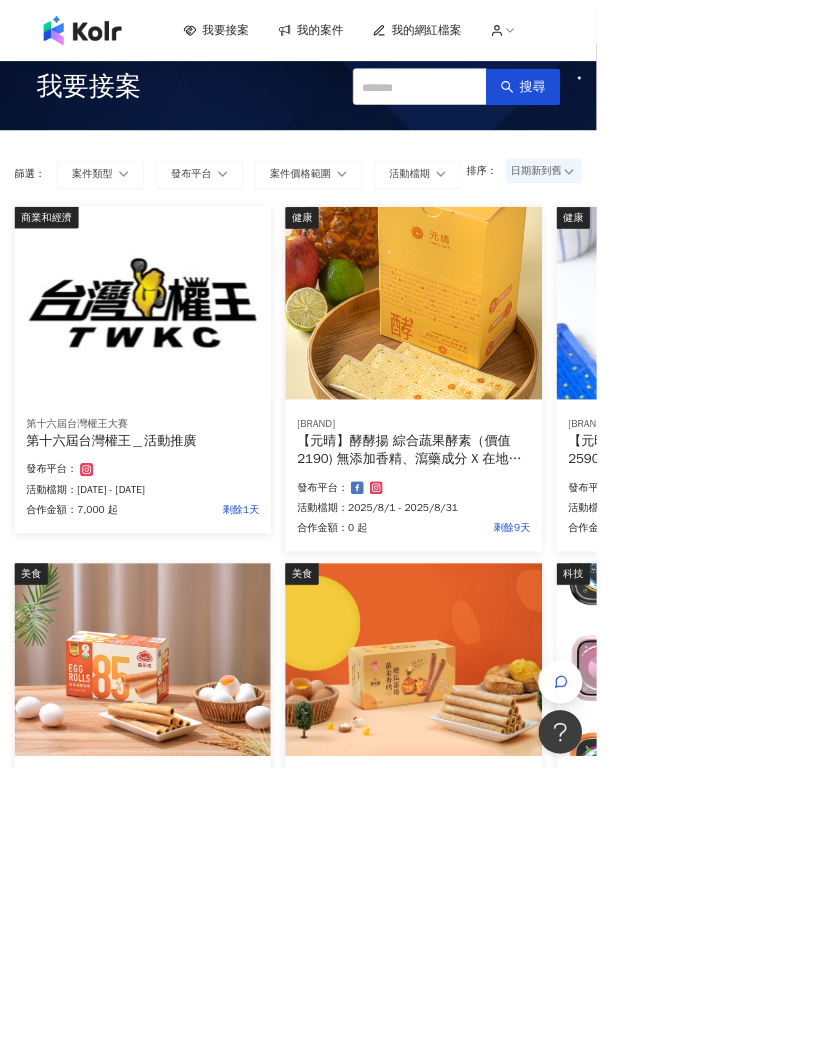 click 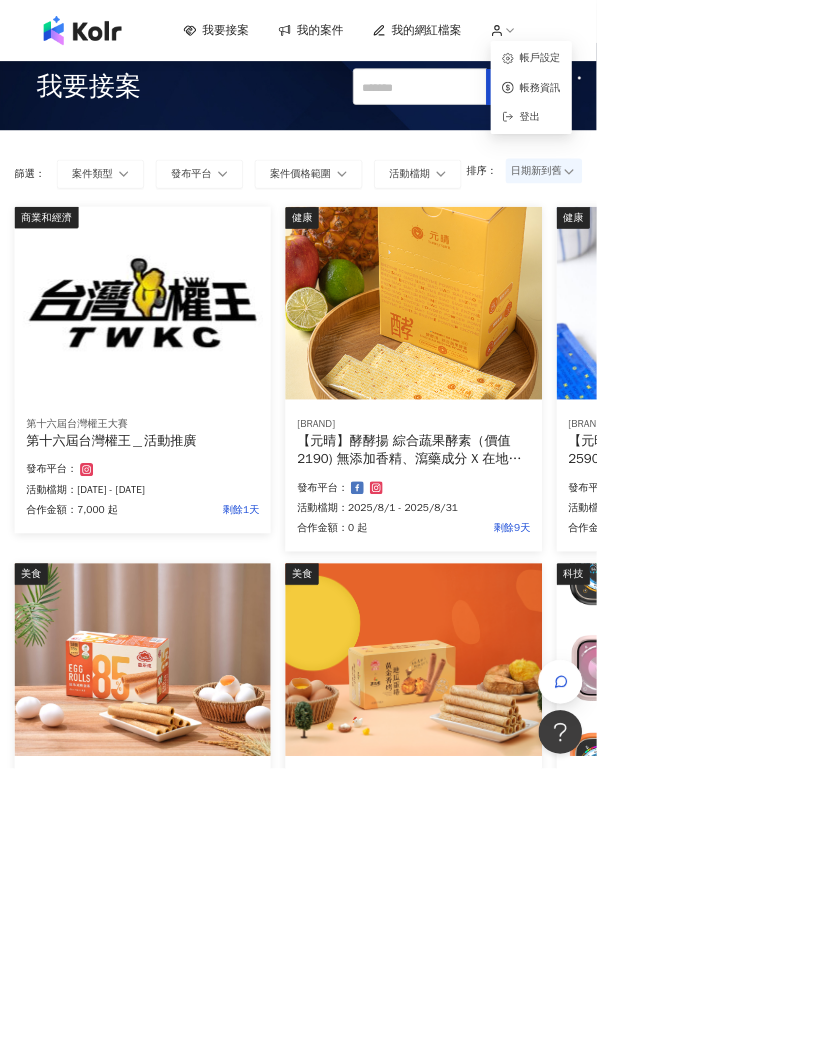 click on "帳務資訊" at bounding box center [742, 119] 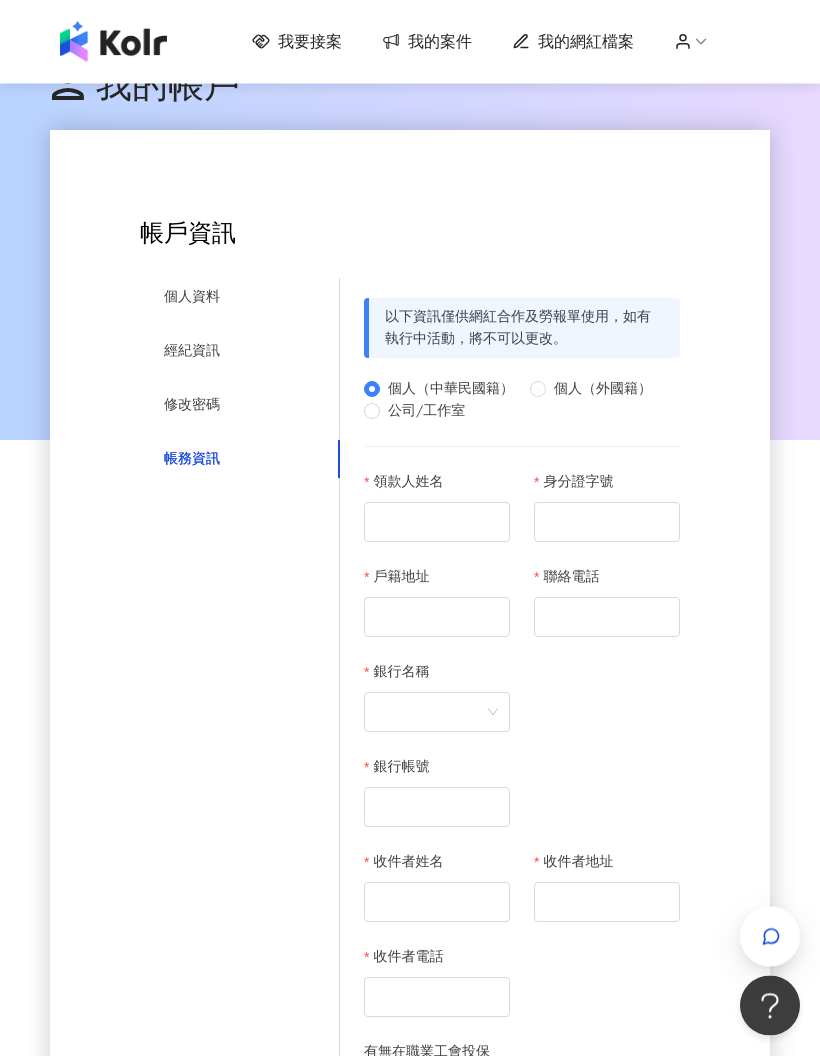 scroll, scrollTop: 0, scrollLeft: 0, axis: both 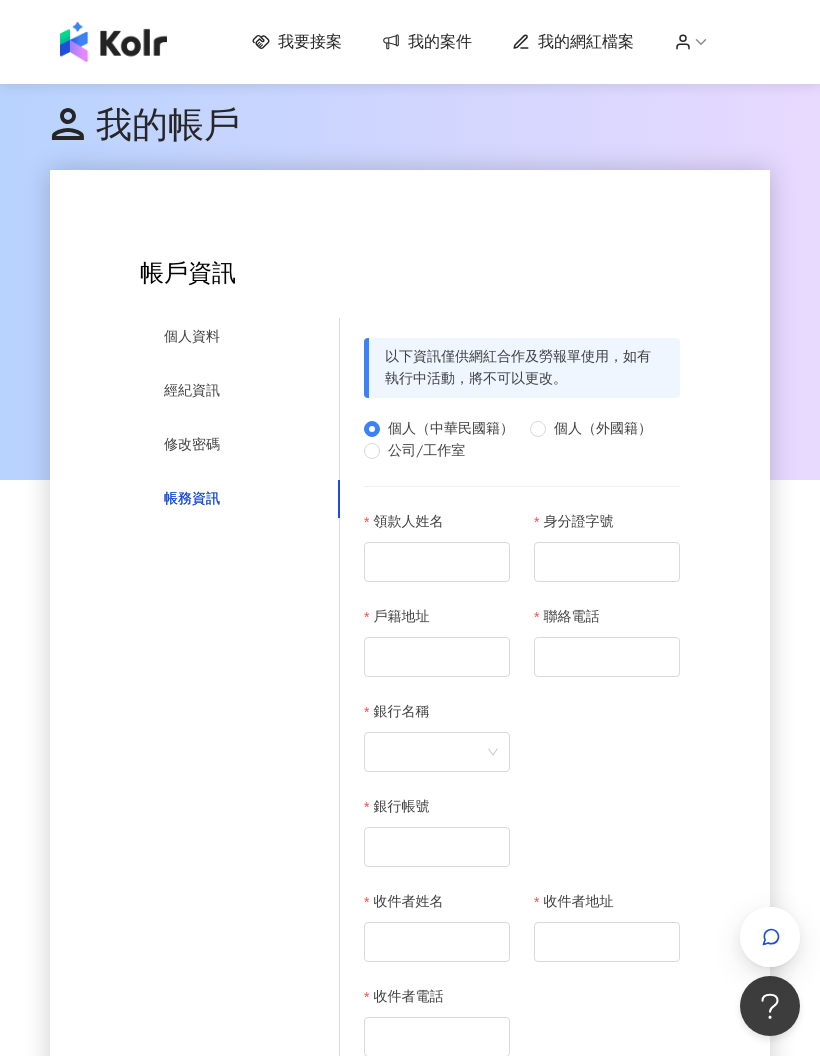 click on "我的網紅檔案" at bounding box center [586, 42] 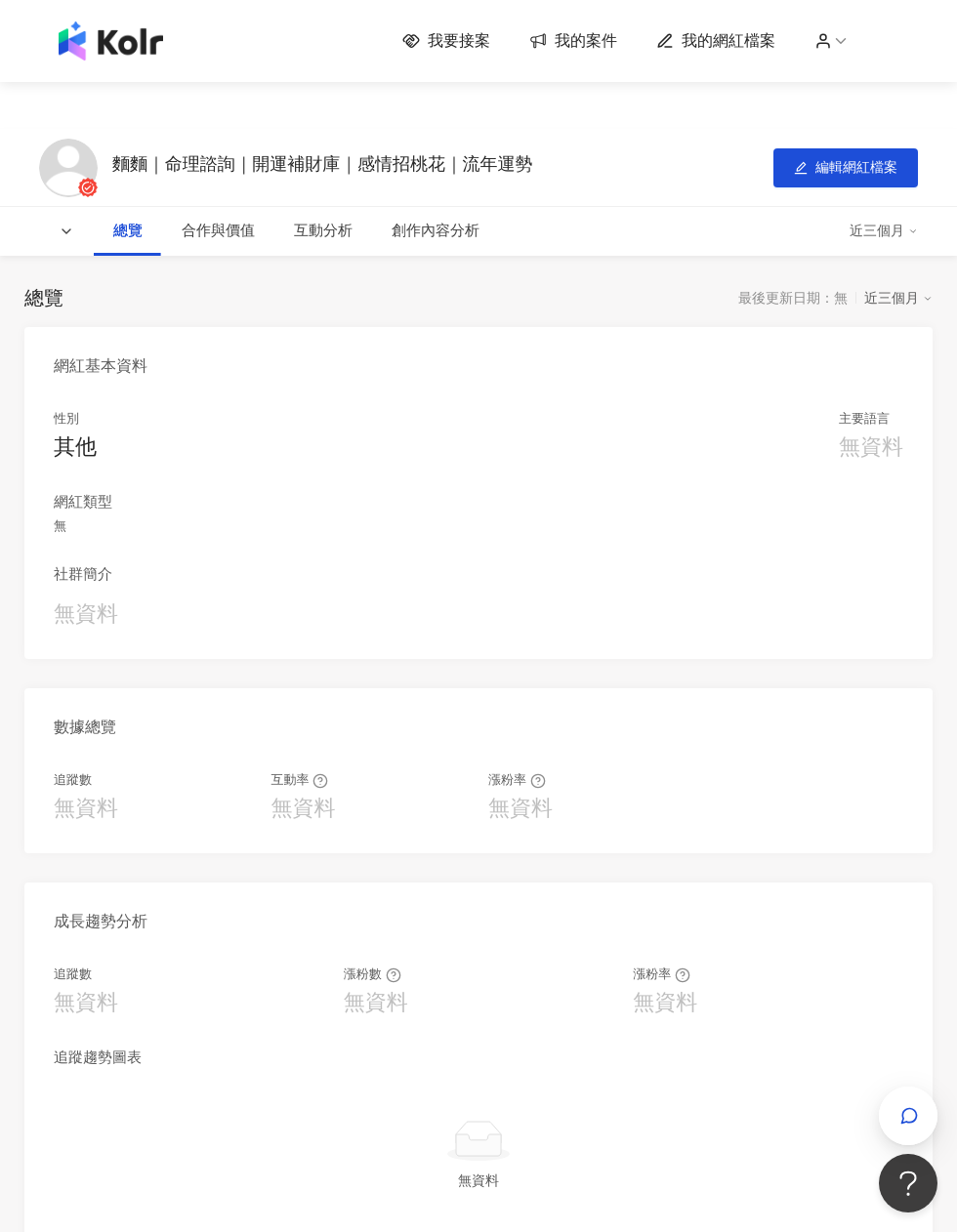 click on "編輯網紅檔案" at bounding box center (846, 168) 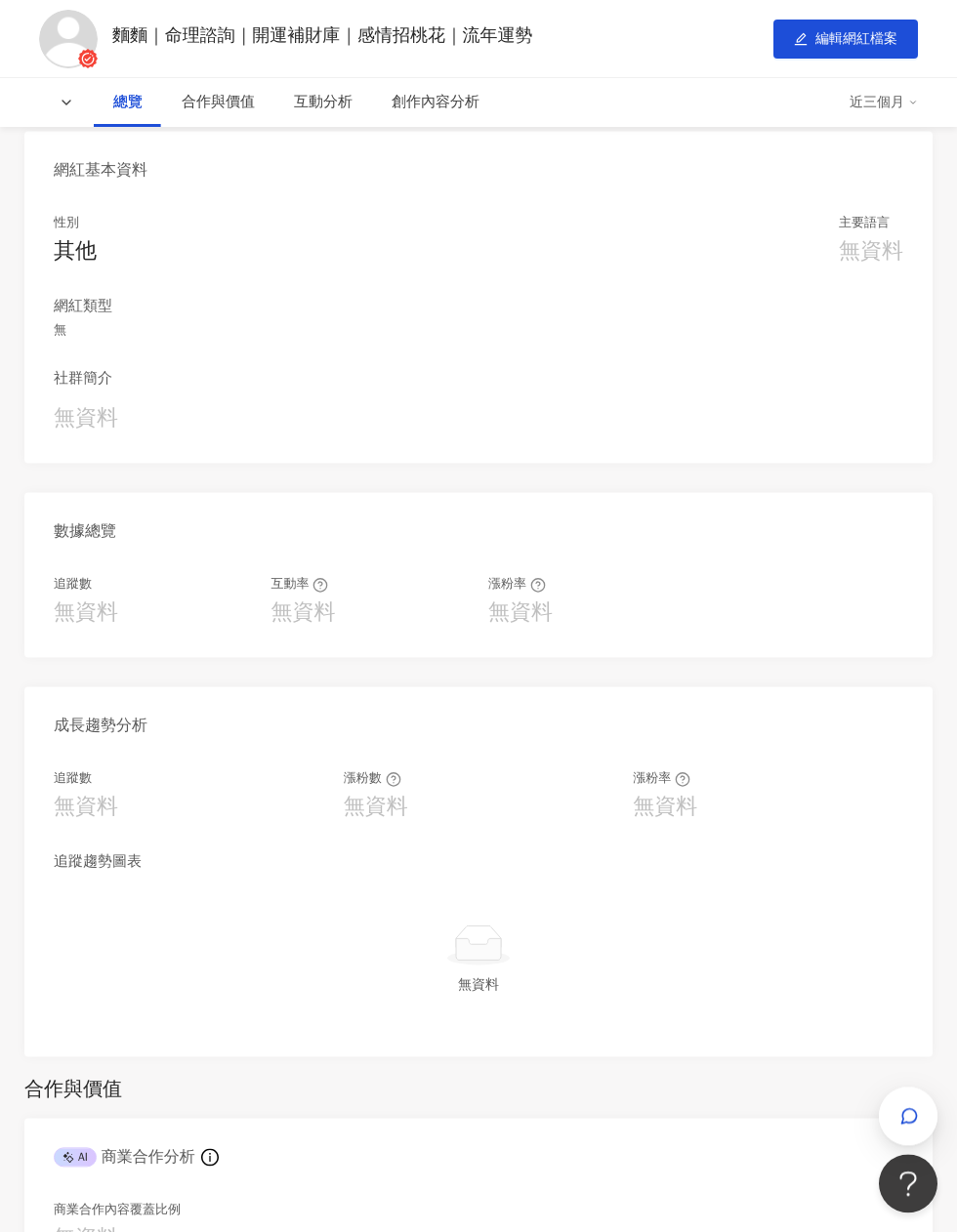 scroll, scrollTop: 0, scrollLeft: 0, axis: both 